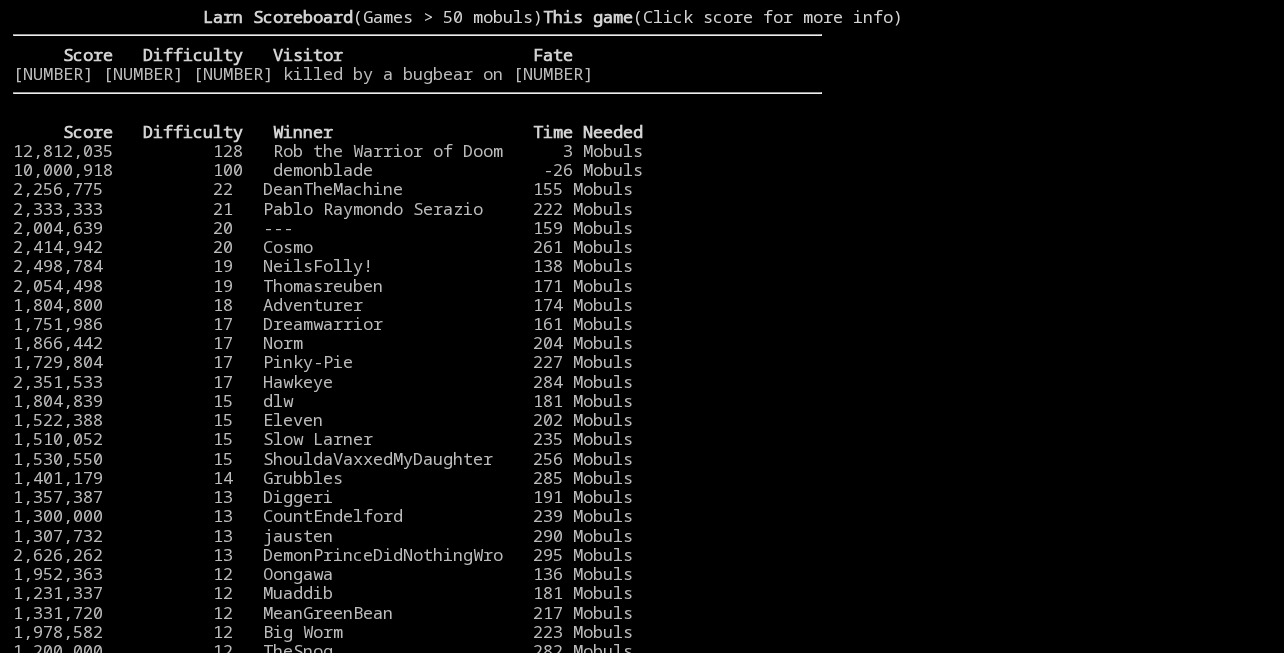 scroll, scrollTop: 0, scrollLeft: 0, axis: both 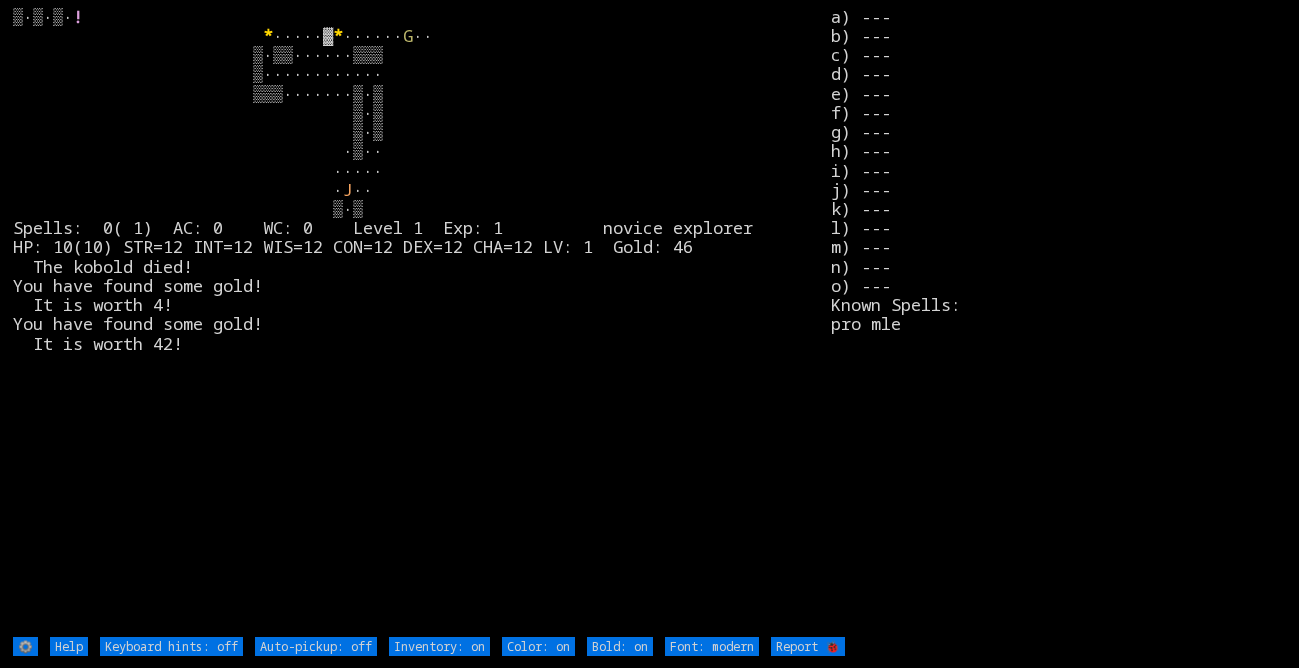 type on "Auto-pickup: on" 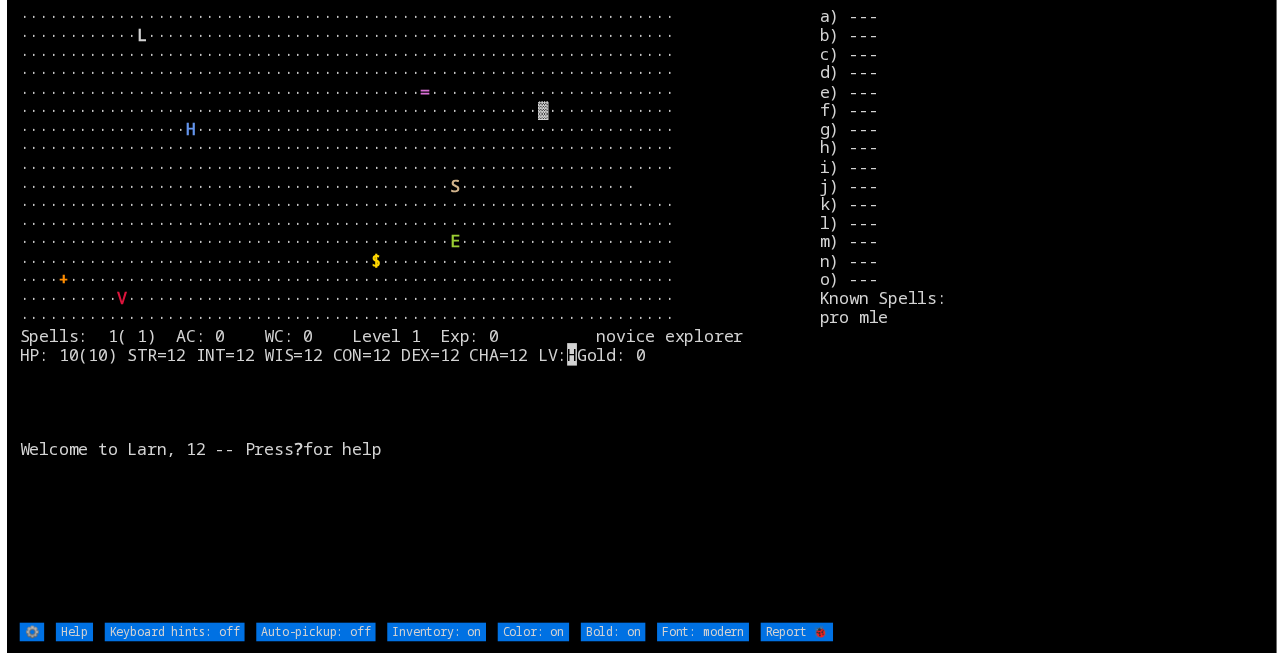 scroll, scrollTop: 0, scrollLeft: 0, axis: both 